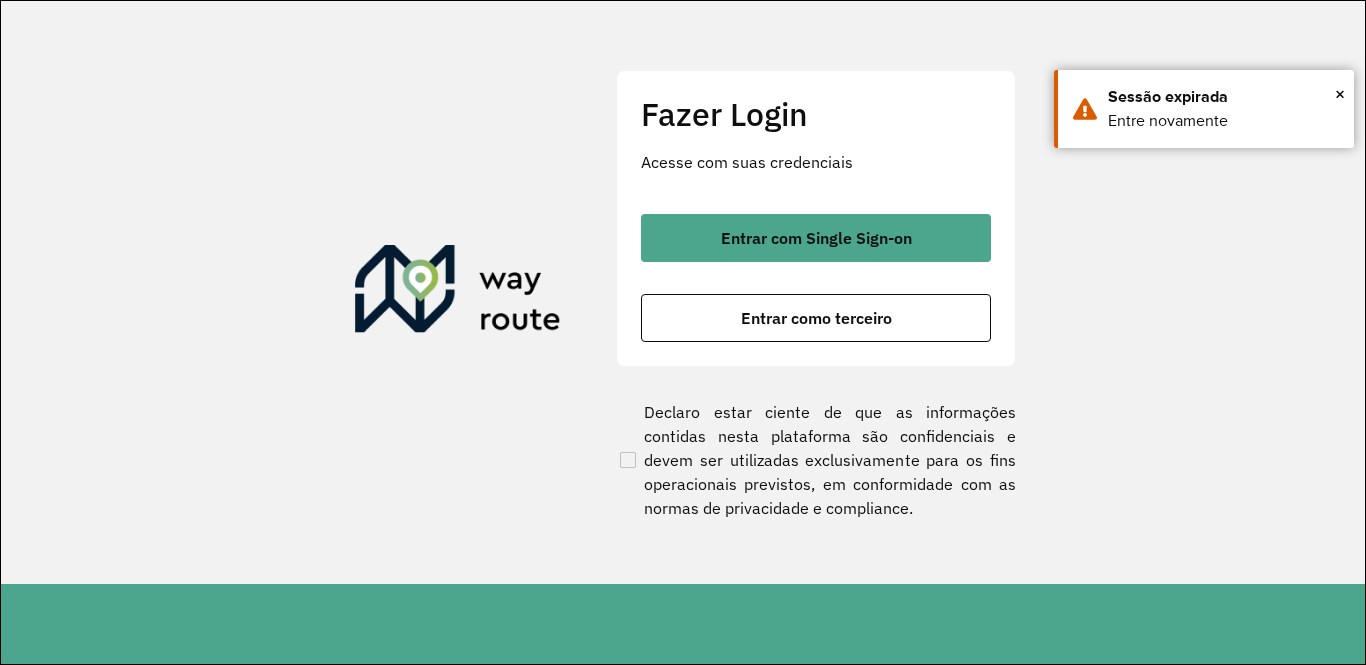 scroll, scrollTop: 0, scrollLeft: 0, axis: both 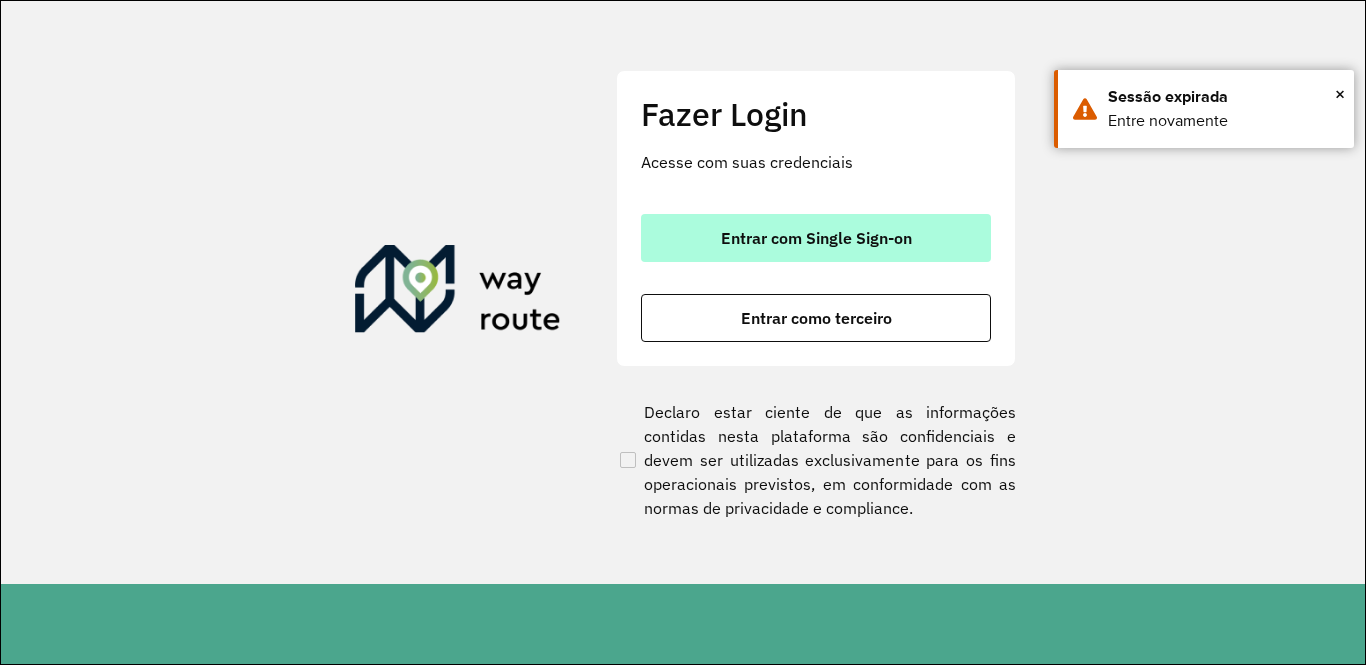 click on "Entrar com Single Sign-on" at bounding box center (816, 238) 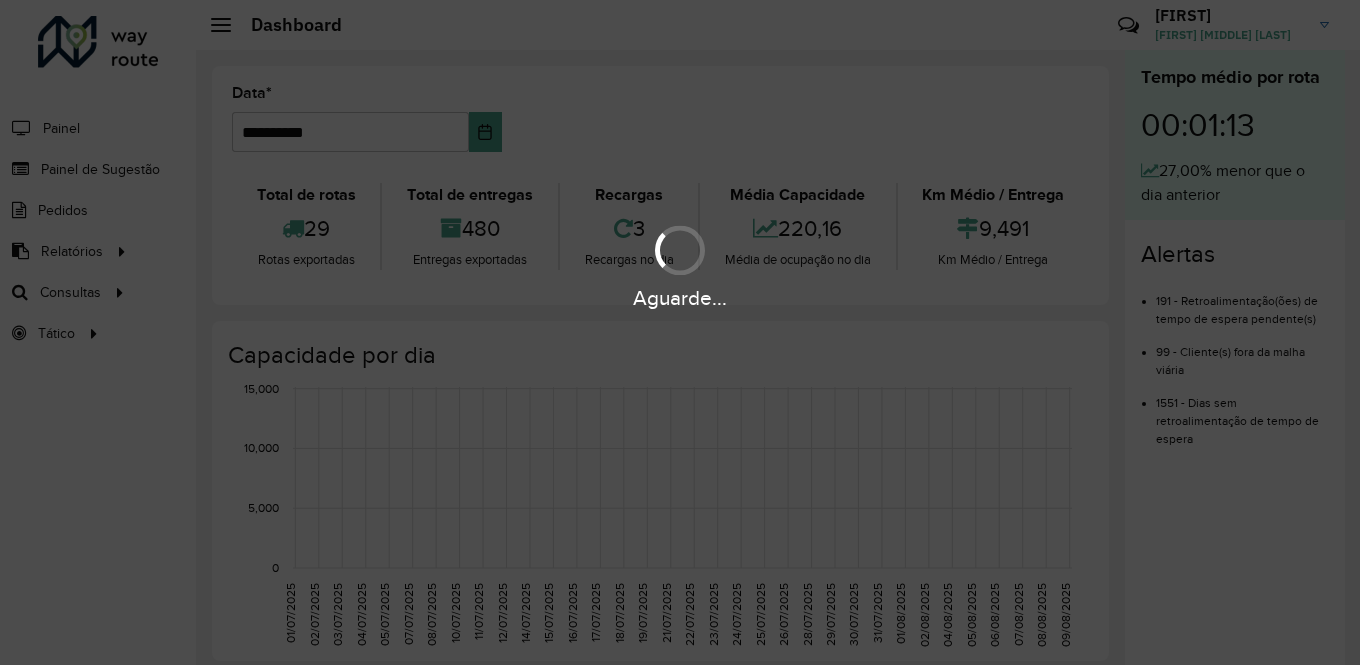 scroll, scrollTop: 0, scrollLeft: 0, axis: both 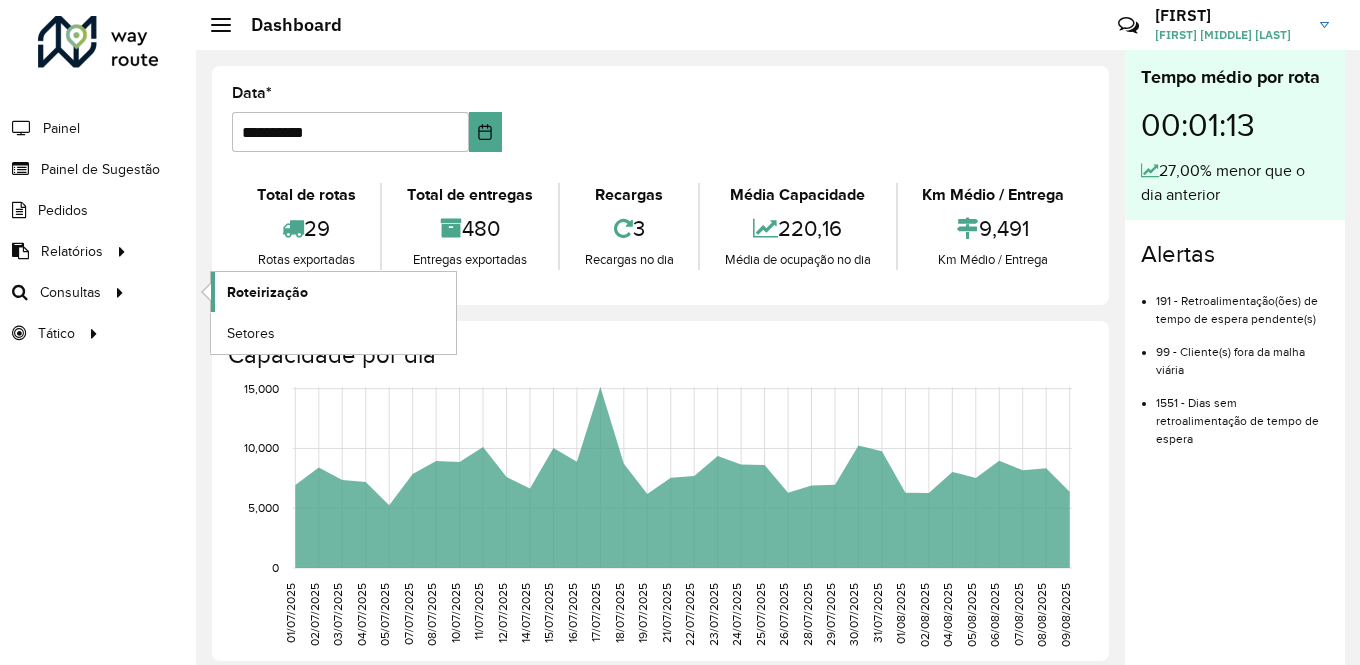 click on "Roteirização" 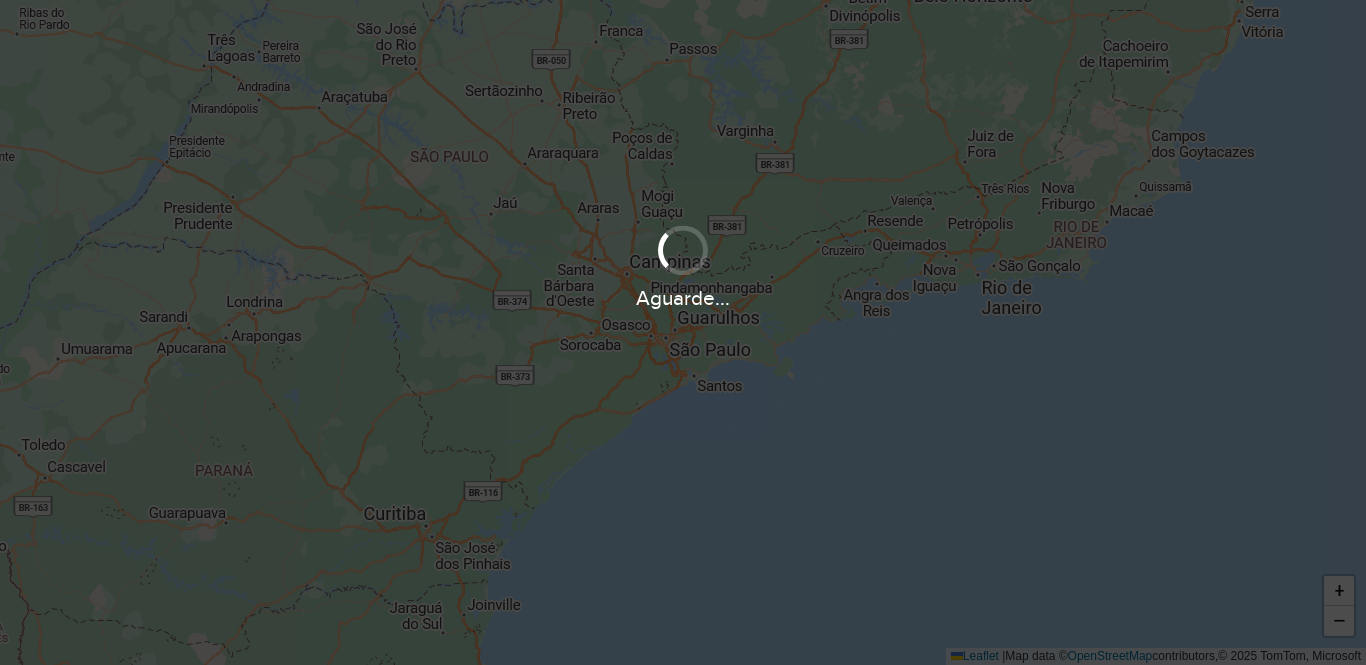 scroll, scrollTop: 0, scrollLeft: 0, axis: both 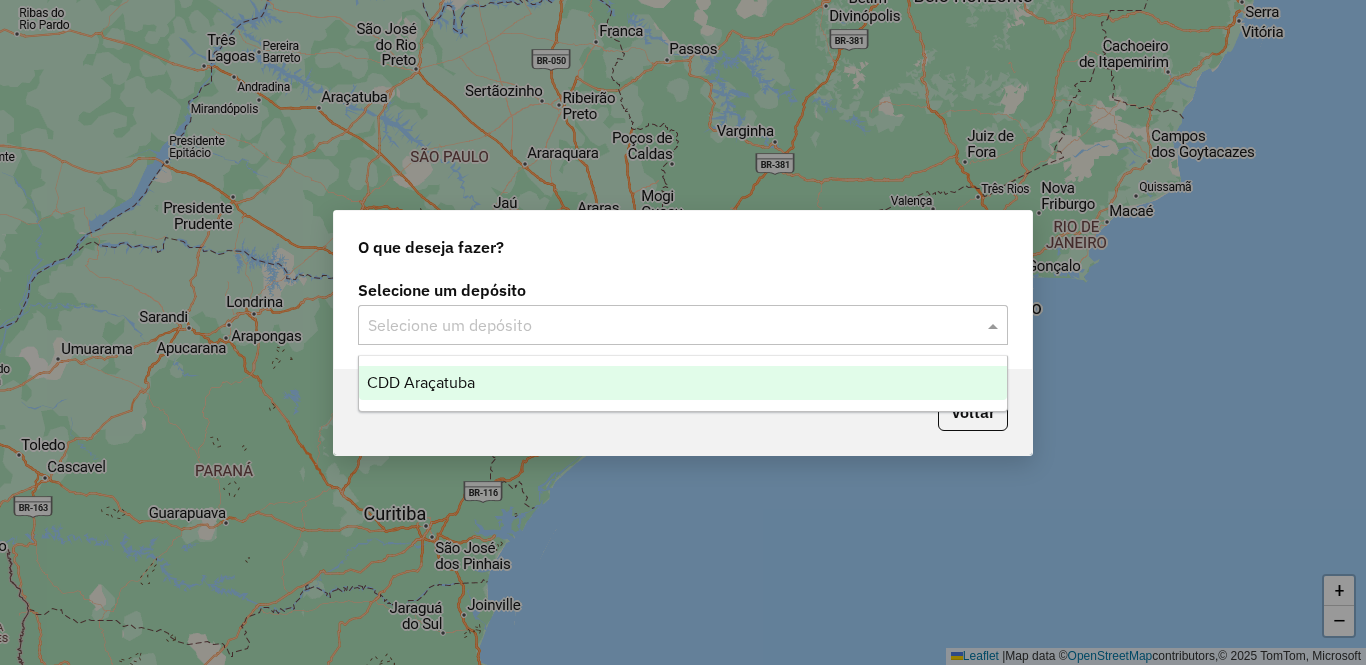 click 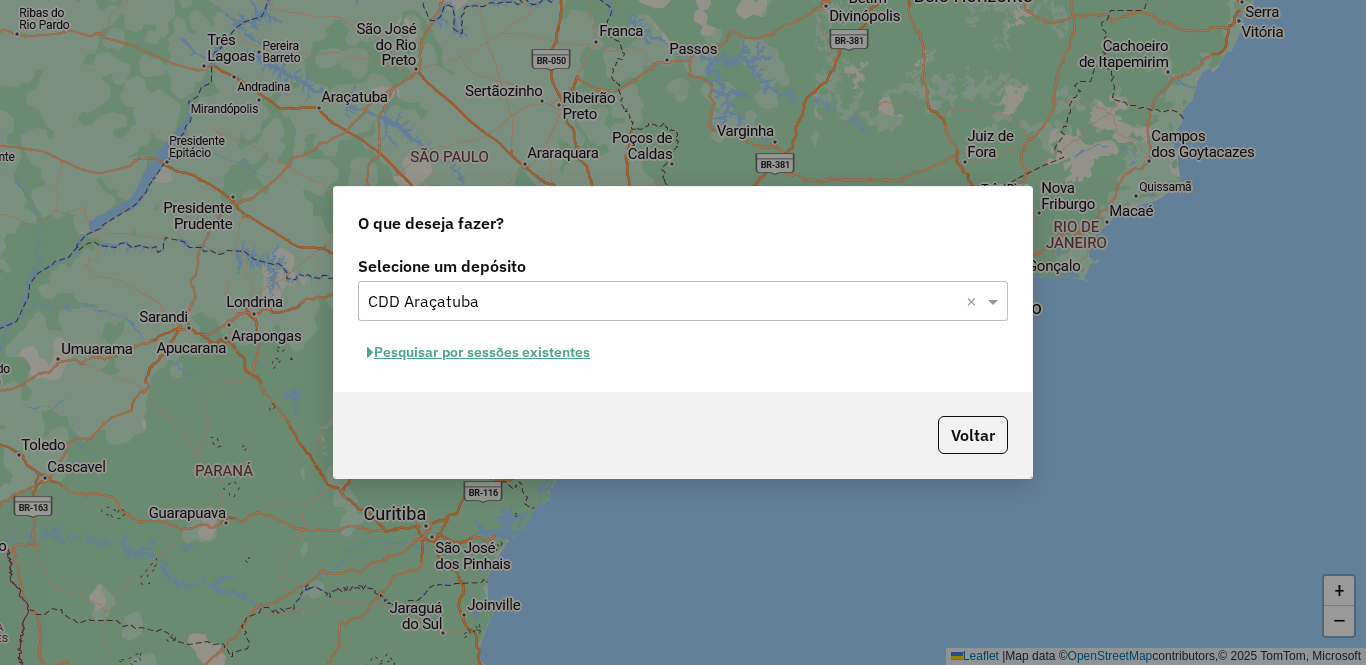 click on "Pesquisar por sessões existentes" 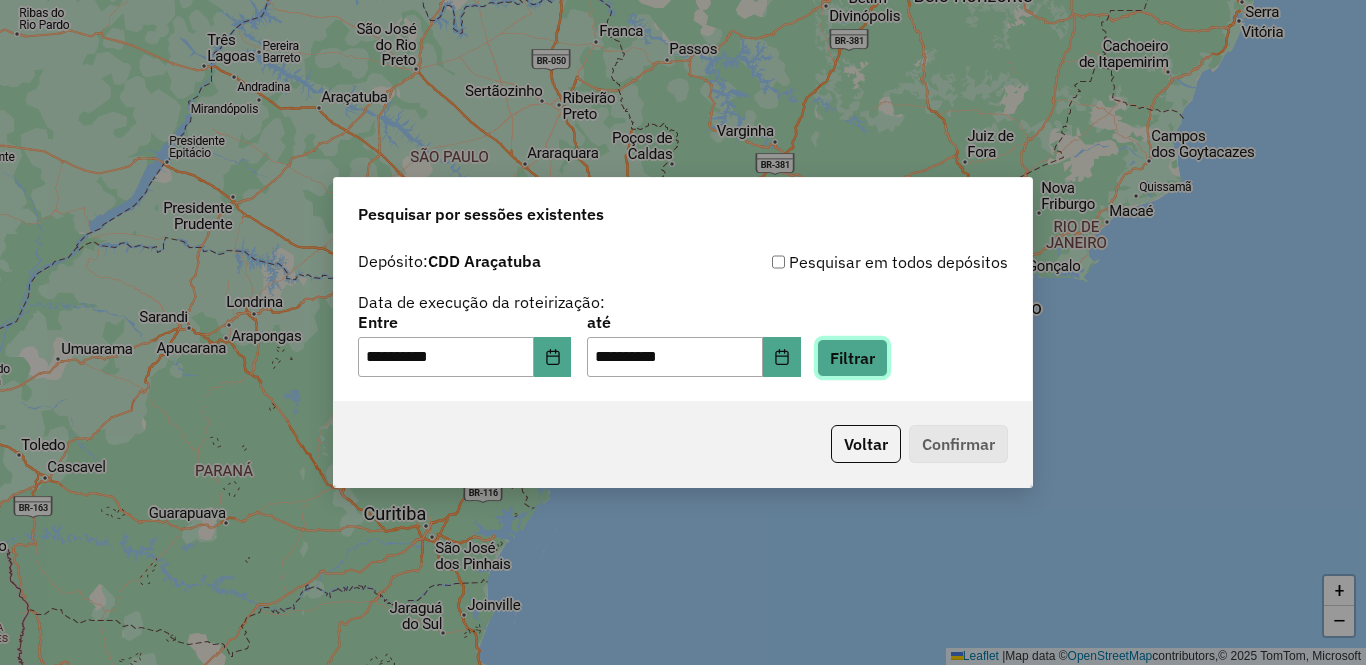click on "Filtrar" 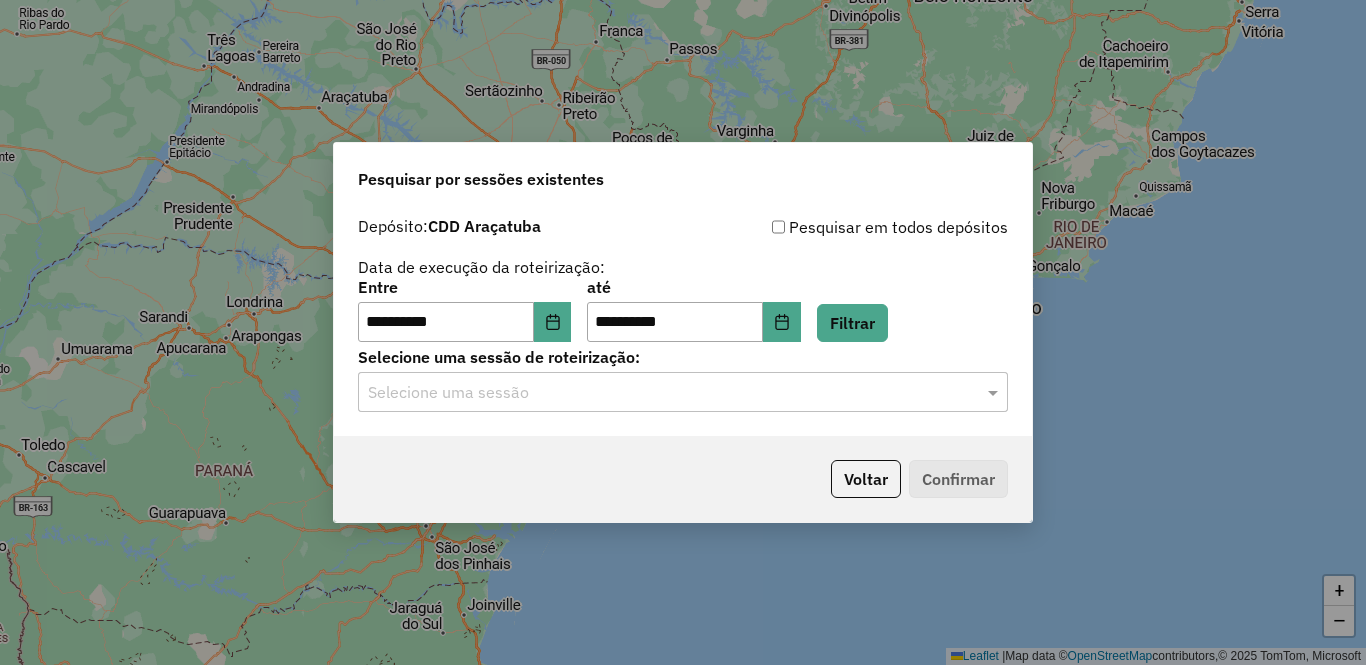 click 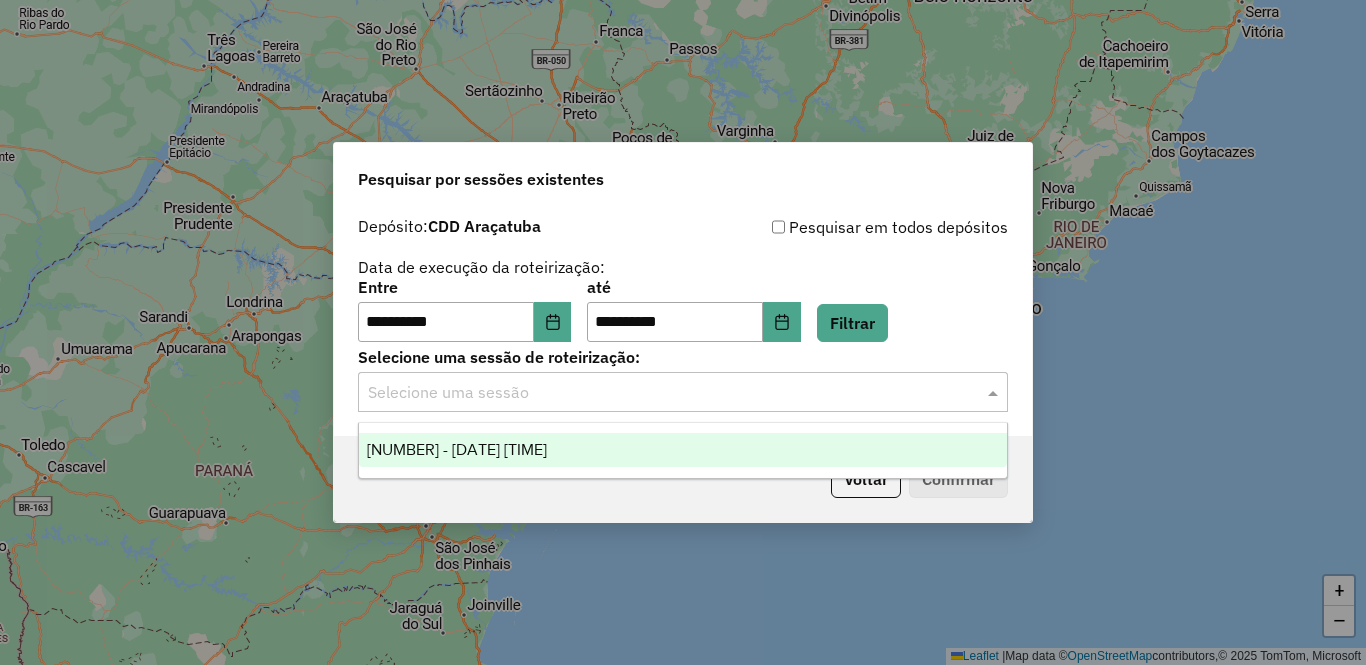 click on "1226968 - 09/08/2025 19:03" at bounding box center [457, 449] 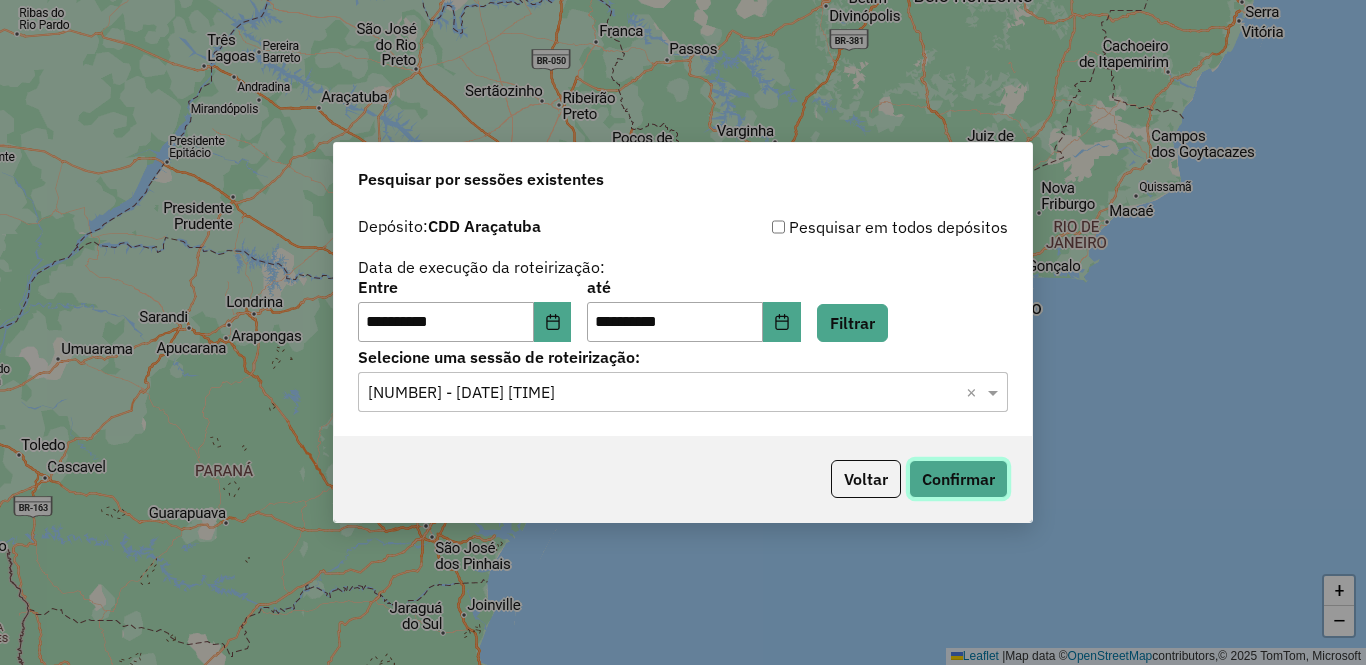 click on "Confirmar" 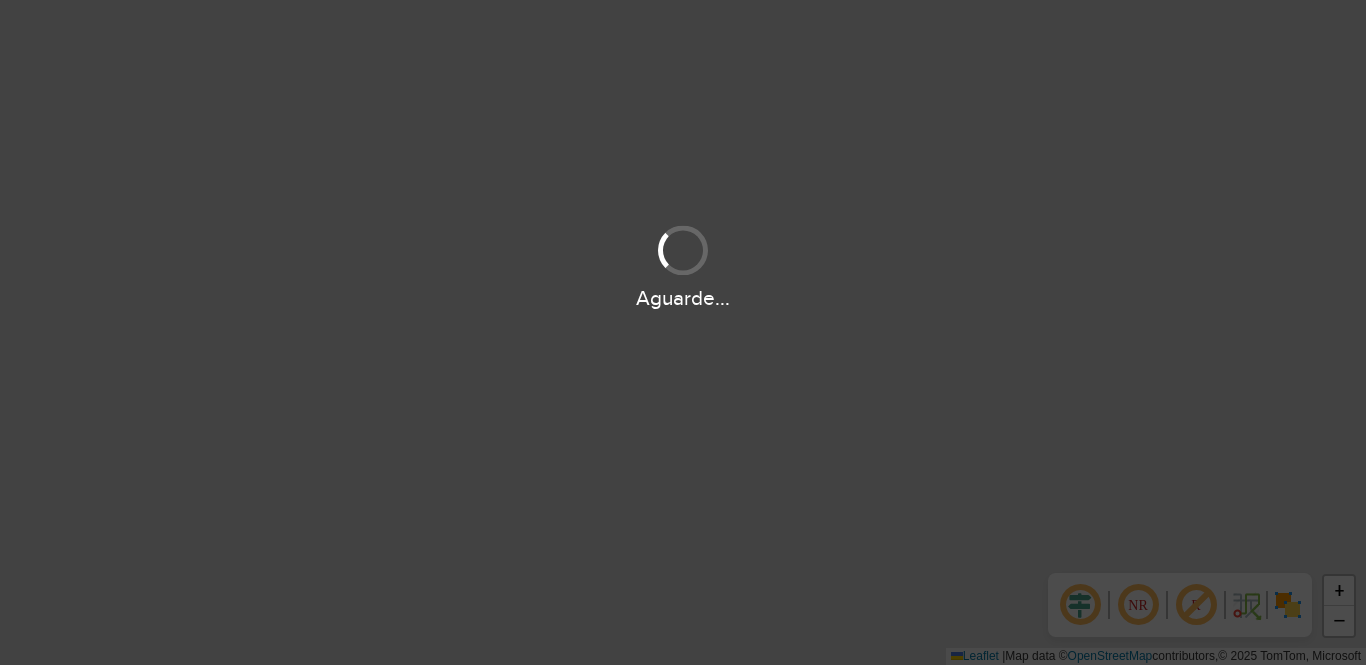 scroll, scrollTop: 0, scrollLeft: 0, axis: both 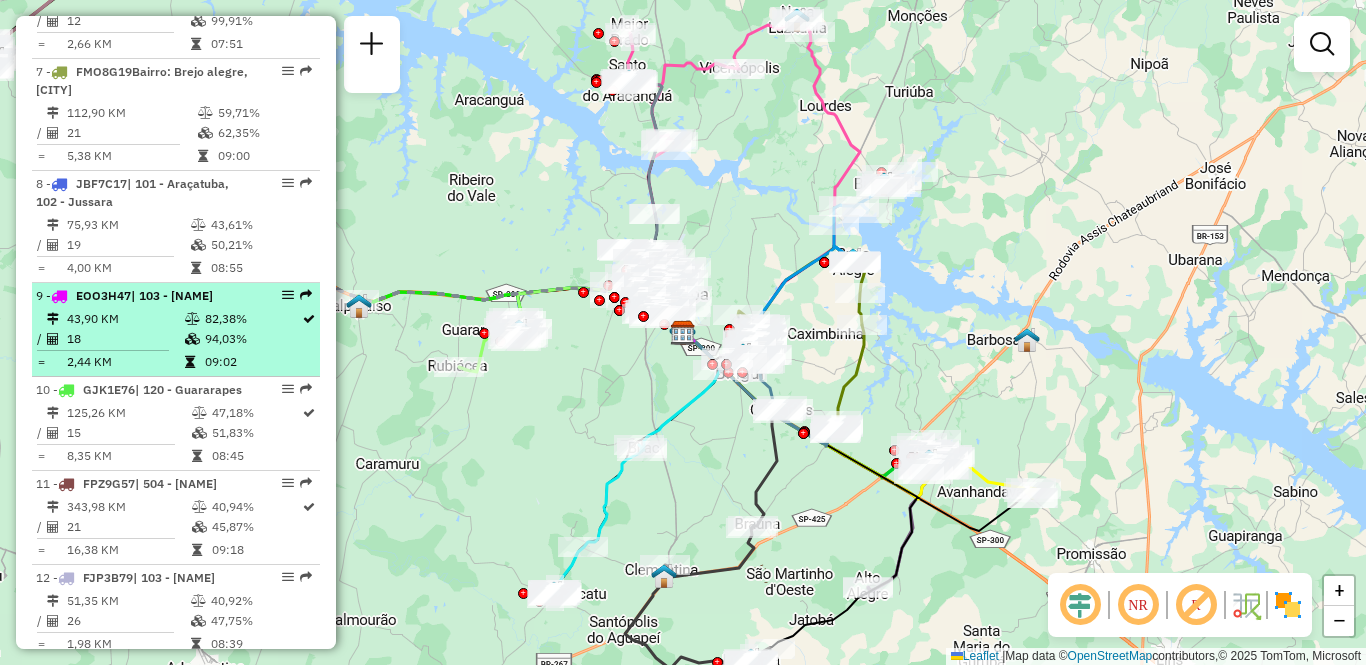 select on "**********" 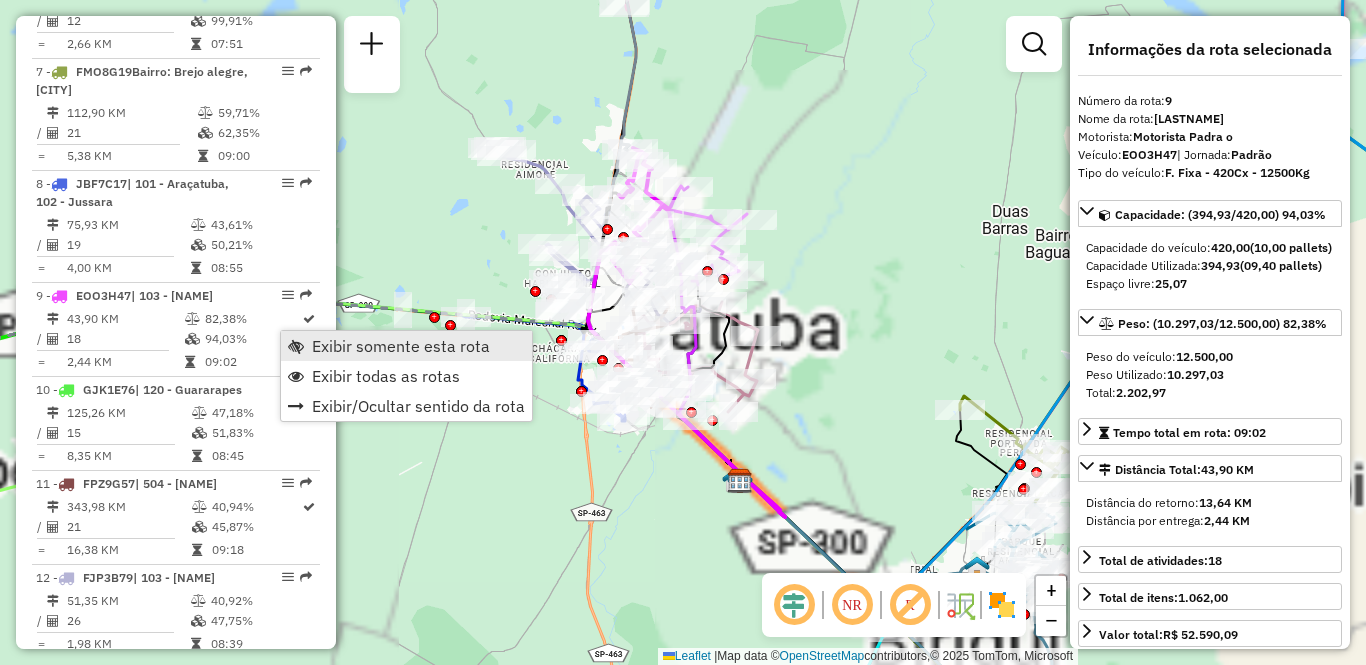 click on "Exibir somente esta rota" at bounding box center (401, 346) 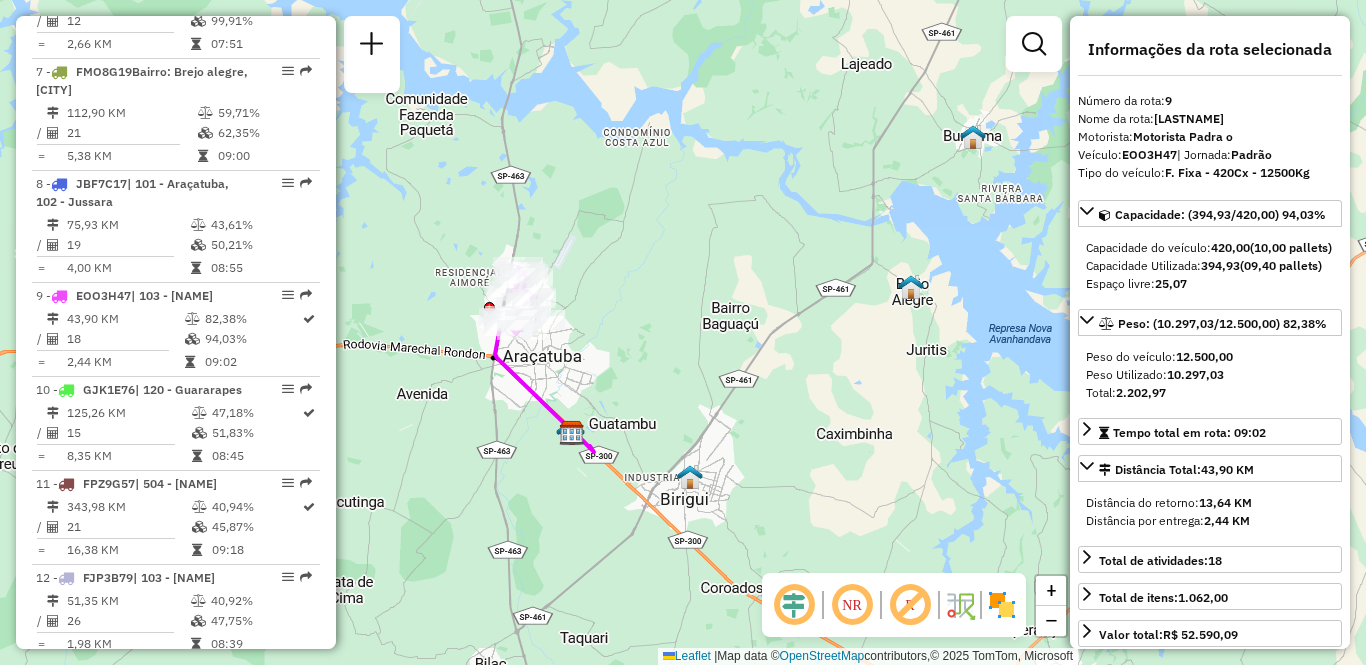 drag, startPoint x: 689, startPoint y: 444, endPoint x: 561, endPoint y: 505, distance: 141.7921 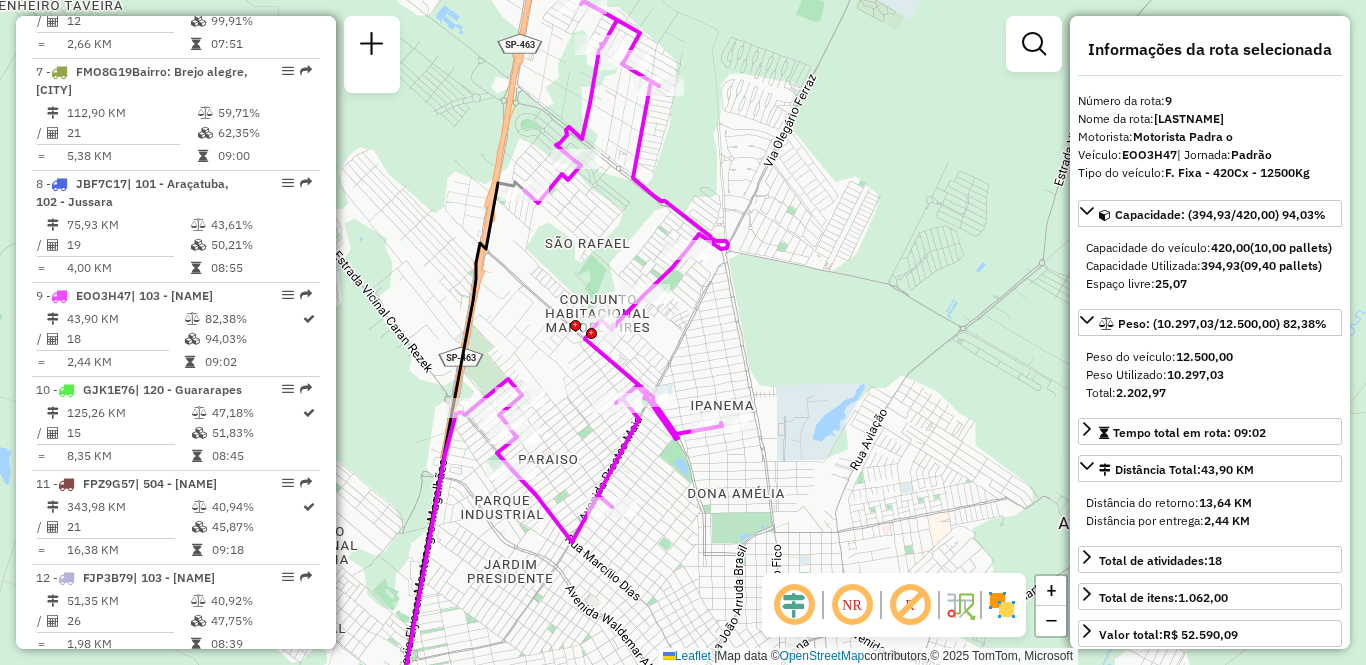 drag, startPoint x: 549, startPoint y: 422, endPoint x: 662, endPoint y: 477, distance: 125.67418 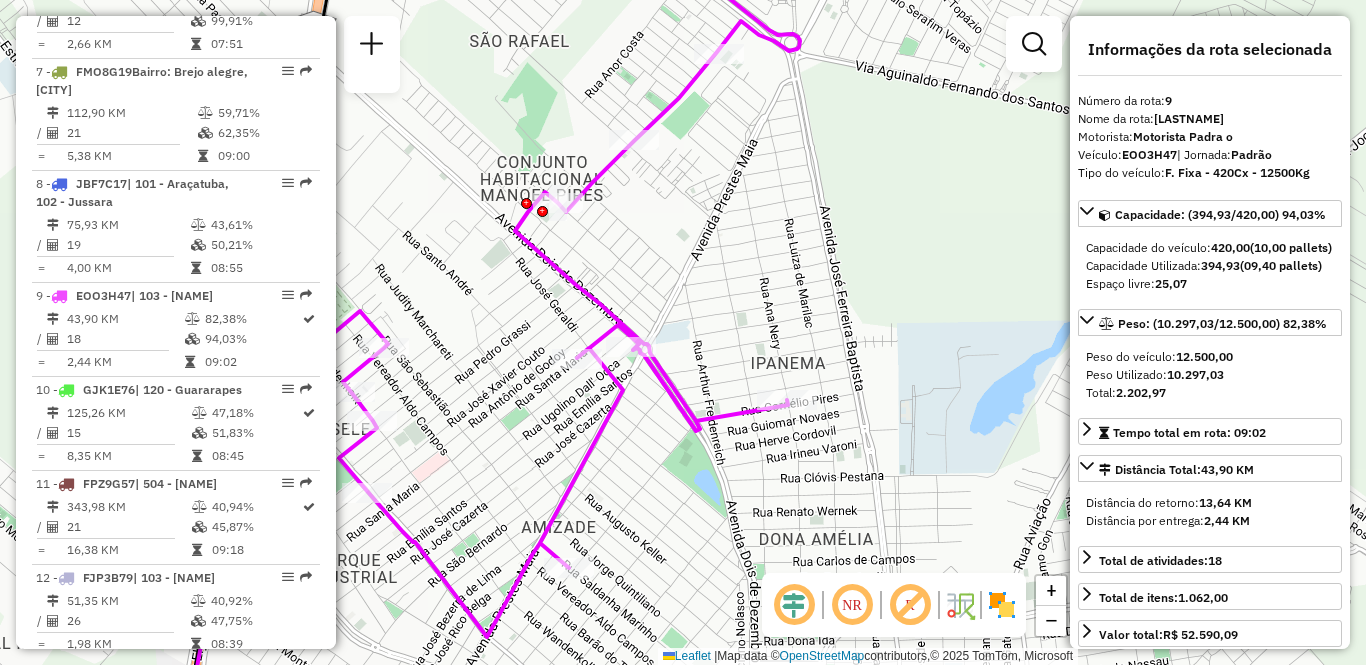 scroll, scrollTop: 3202, scrollLeft: 0, axis: vertical 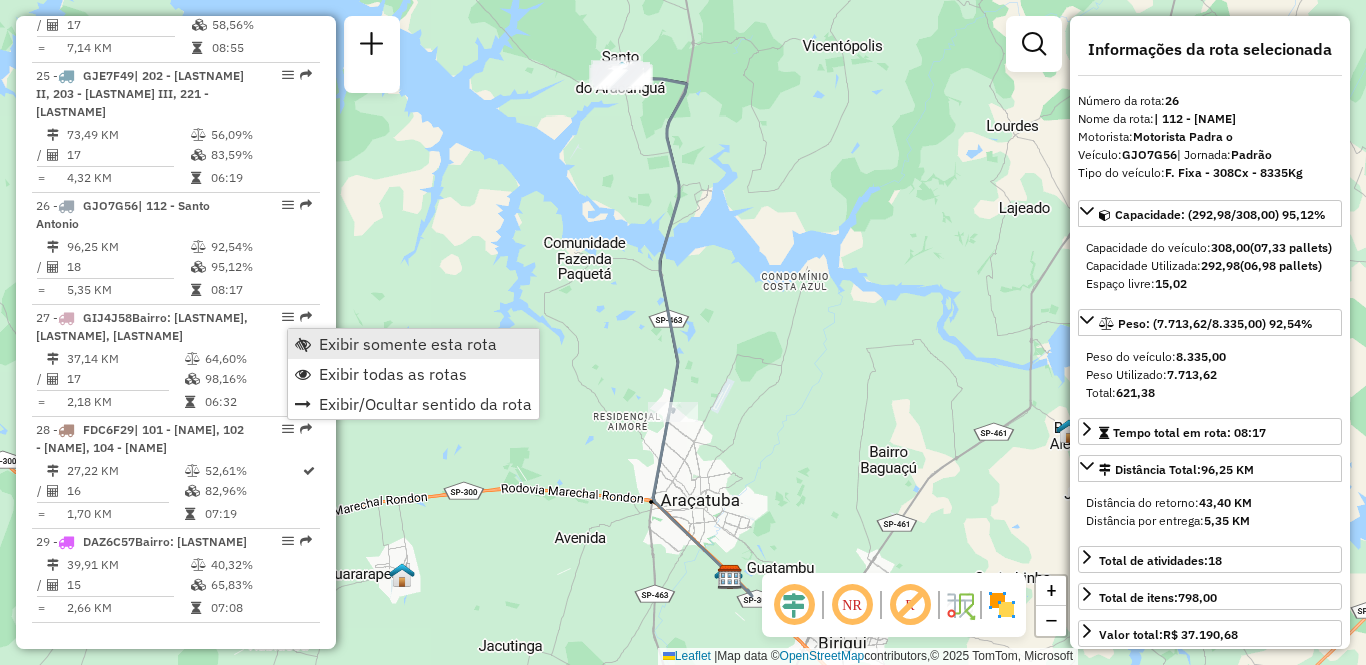 click on "Exibir somente esta rota" at bounding box center [408, 344] 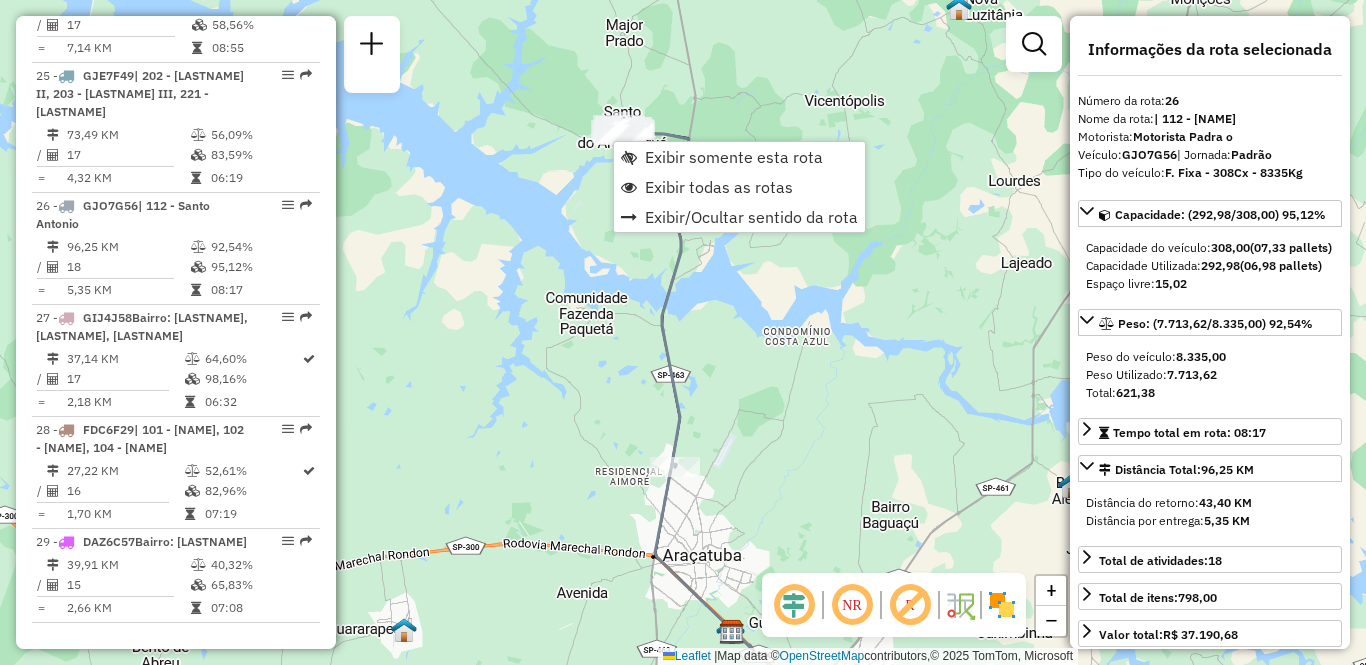 scroll, scrollTop: 3354, scrollLeft: 0, axis: vertical 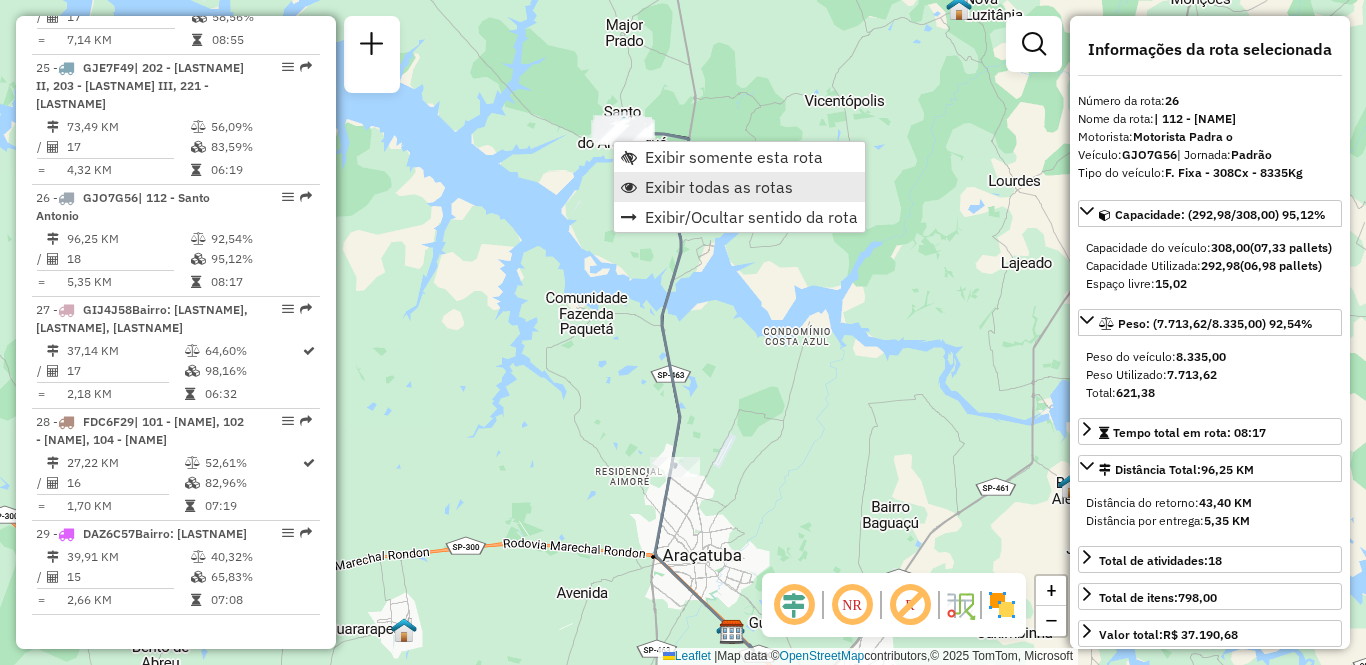 click on "Exibir todas as rotas" at bounding box center [719, 187] 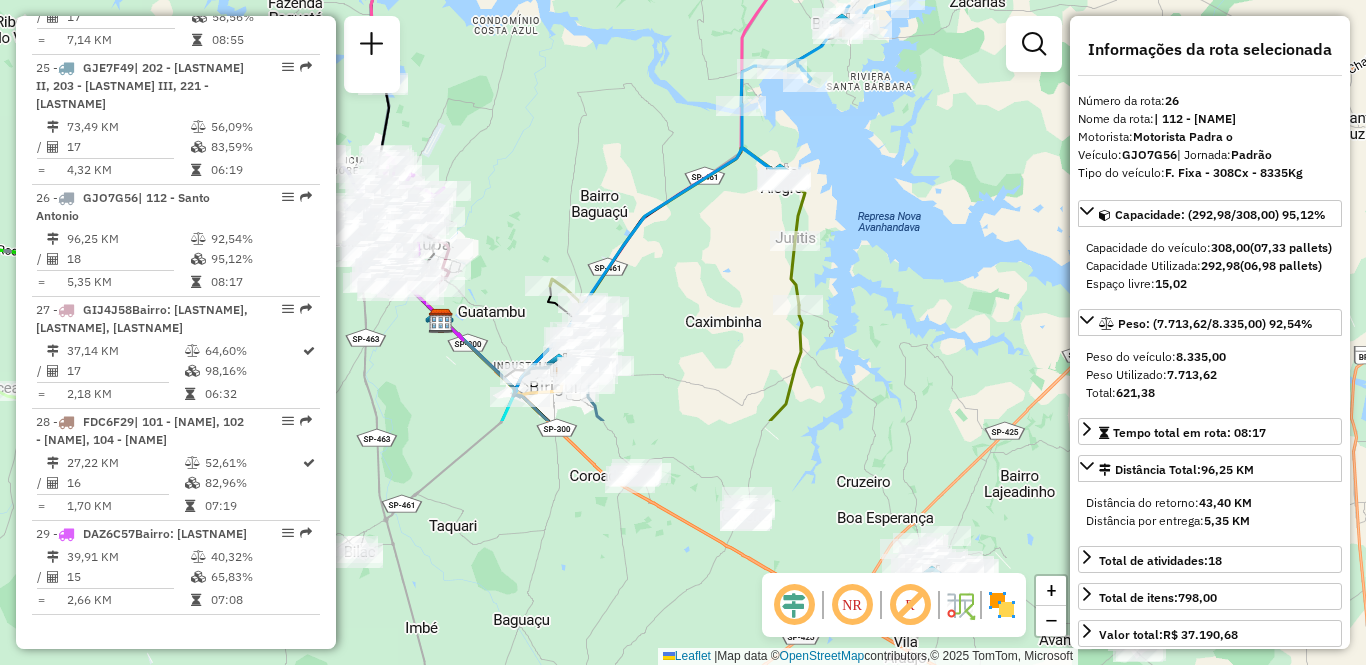 drag, startPoint x: 853, startPoint y: 377, endPoint x: 633, endPoint y: 90, distance: 361.61996 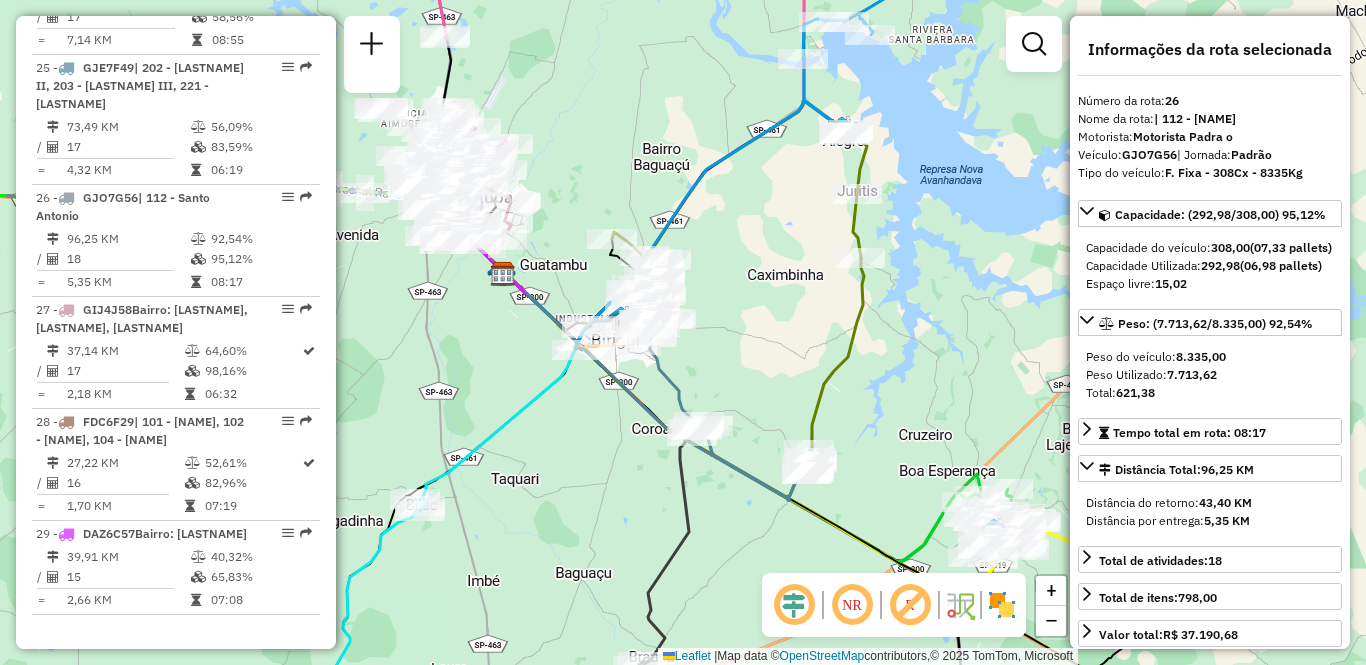 scroll, scrollTop: 959, scrollLeft: 0, axis: vertical 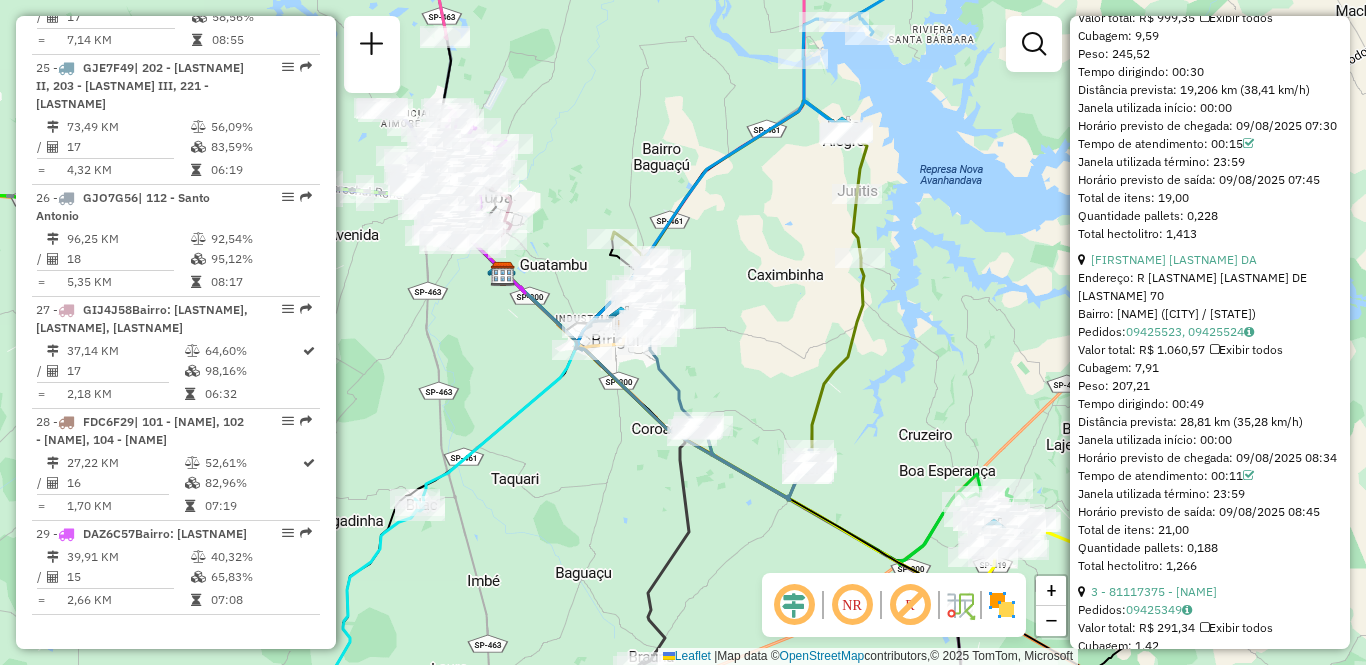 click on "Janela de atendimento Grade de atendimento Capacidade Transportadoras Veículos Cliente Pedidos  Rotas Selecione os dias de semana para filtrar as janelas de atendimento  Seg   Ter   Qua   Qui   Sex   Sáb   Dom  Informe o período da janela de atendimento: De: Até:  Filtrar exatamente a janela do cliente  Considerar janela de atendimento padrão  Selecione os dias de semana para filtrar as grades de atendimento  Seg   Ter   Qua   Qui   Sex   Sáb   Dom   Considerar clientes sem dia de atendimento cadastrado  Clientes fora do dia de atendimento selecionado Filtrar as atividades entre os valores definidos abaixo:  Peso mínimo:   Peso máximo:   Cubagem mínima:   Cubagem máxima:   De:   Até:  Filtrar as atividades entre o tempo de atendimento definido abaixo:  De:   Até:   Considerar capacidade total dos clientes não roteirizados Transportadora: Selecione um ou mais itens Tipo de veículo: Selecione um ou mais itens Veículo: Selecione um ou mais itens Motorista: Selecione um ou mais itens Nome: Rótulo:" 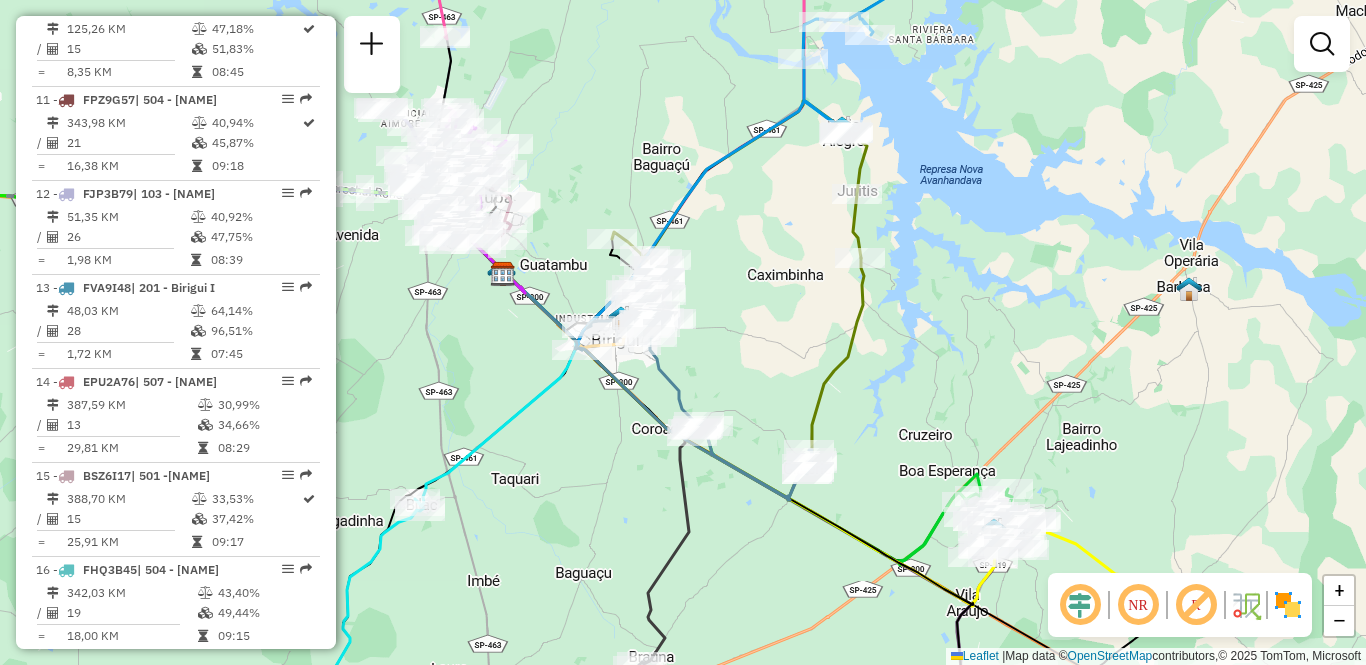 scroll, scrollTop: 492, scrollLeft: 0, axis: vertical 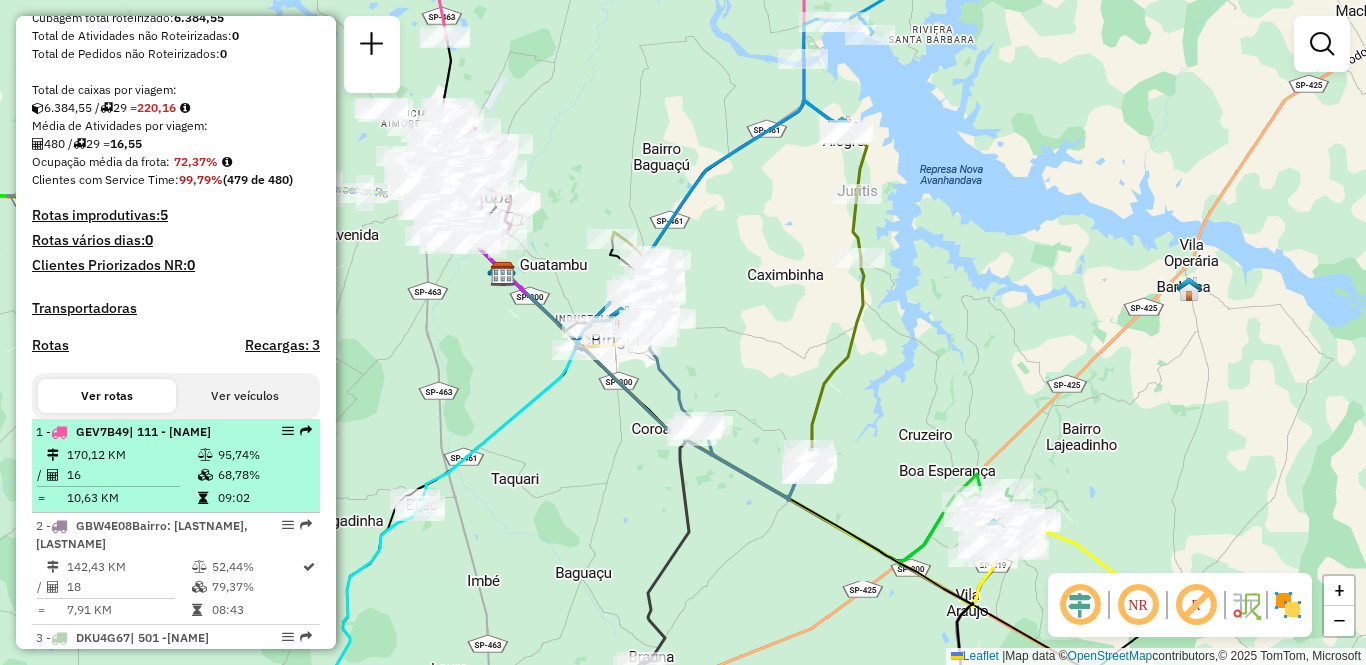 drag, startPoint x: 280, startPoint y: 328, endPoint x: 243, endPoint y: 439, distance: 117.00427 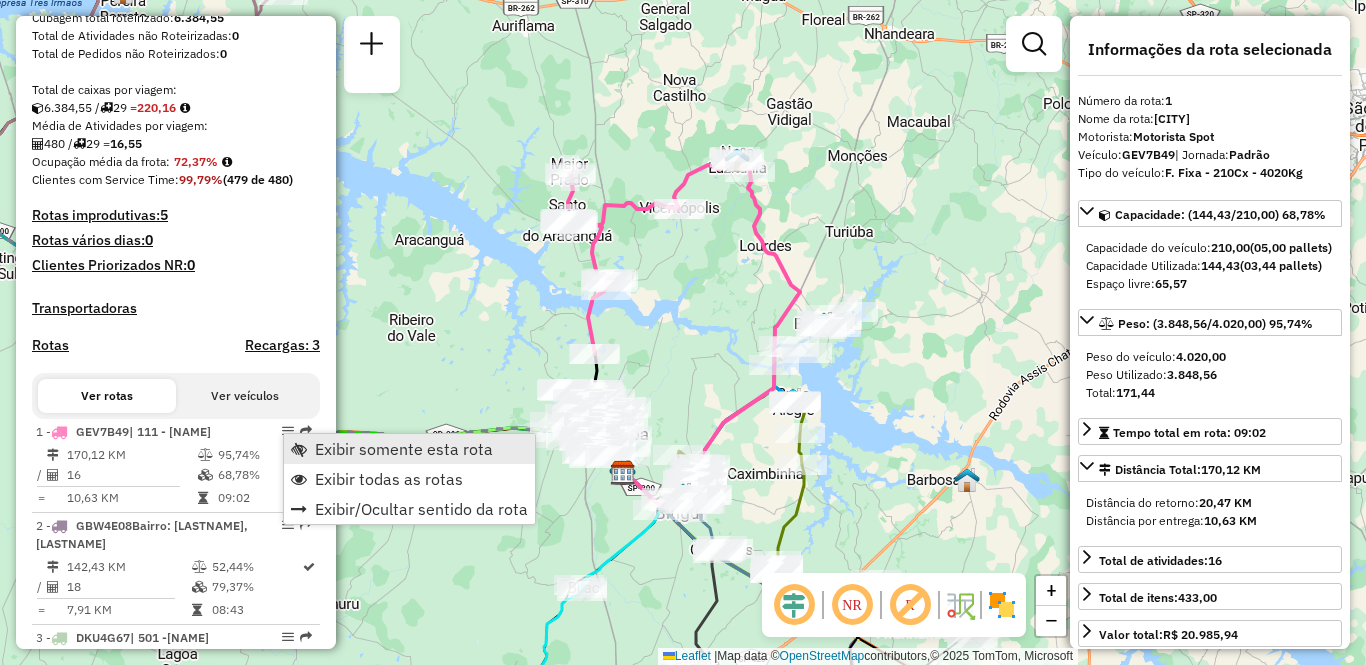 click at bounding box center [299, 449] 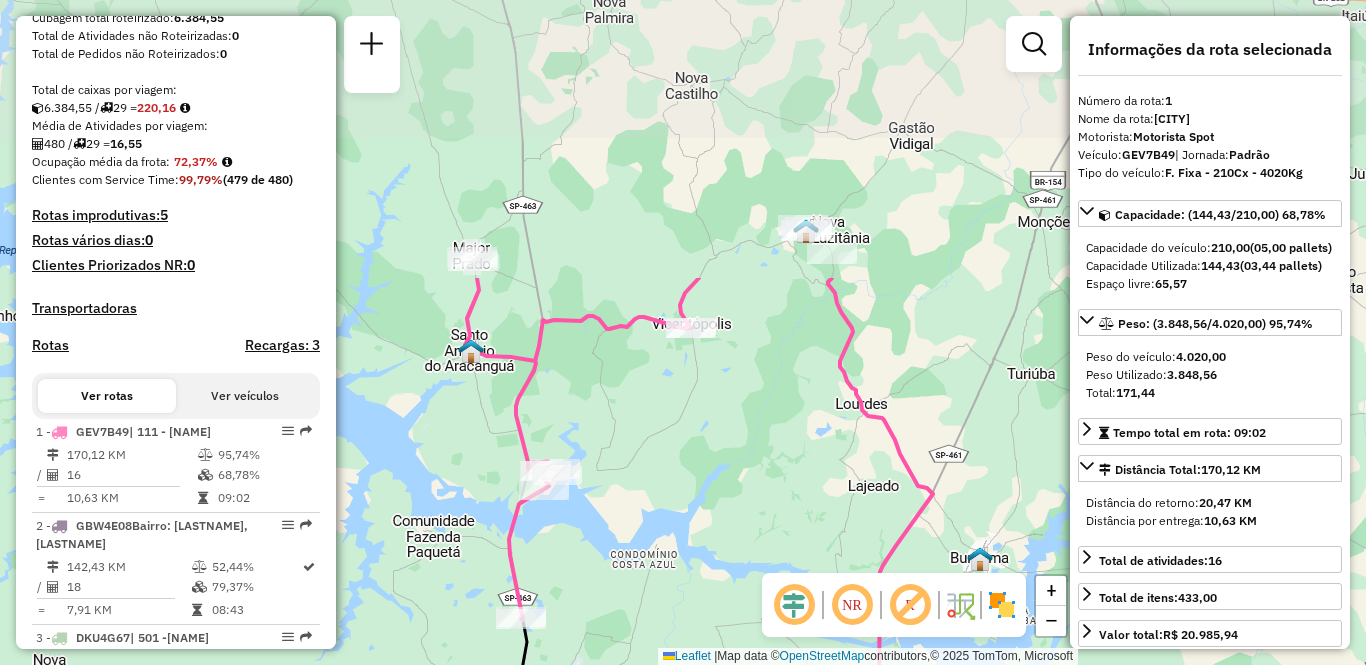 drag, startPoint x: 716, startPoint y: 99, endPoint x: 677, endPoint y: 443, distance: 346.2037 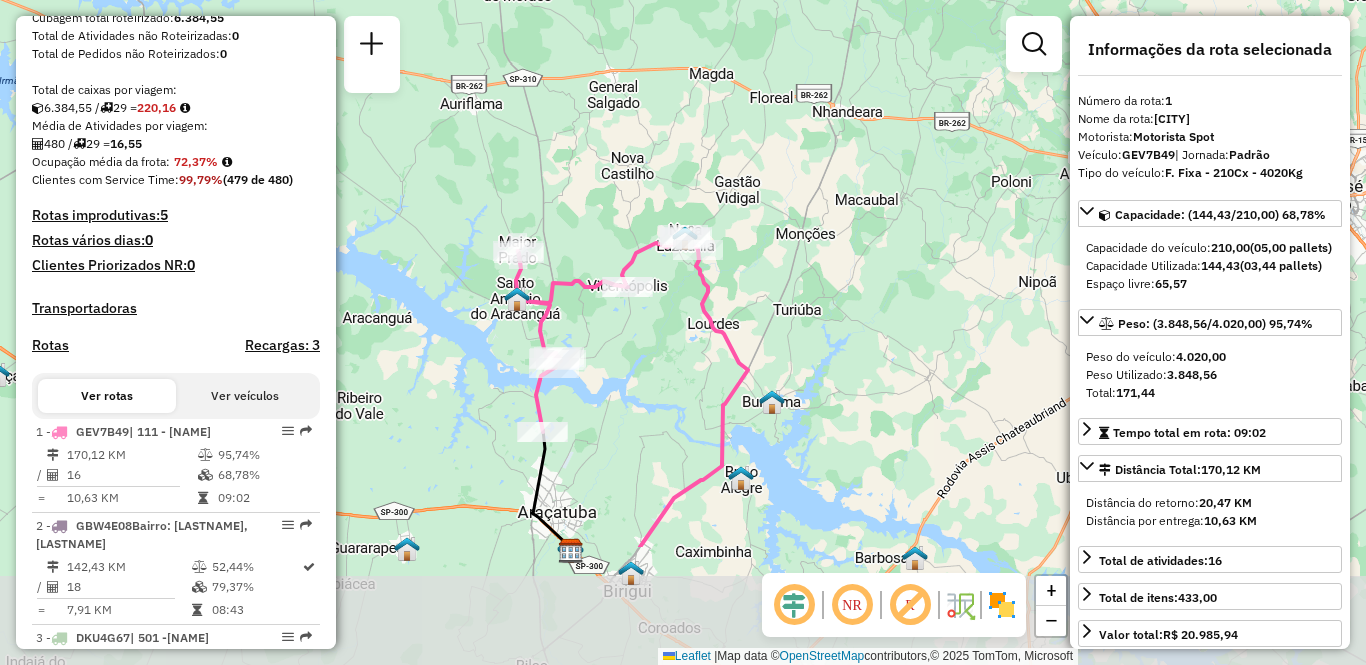 drag, startPoint x: 611, startPoint y: 579, endPoint x: 634, endPoint y: 398, distance: 182.45547 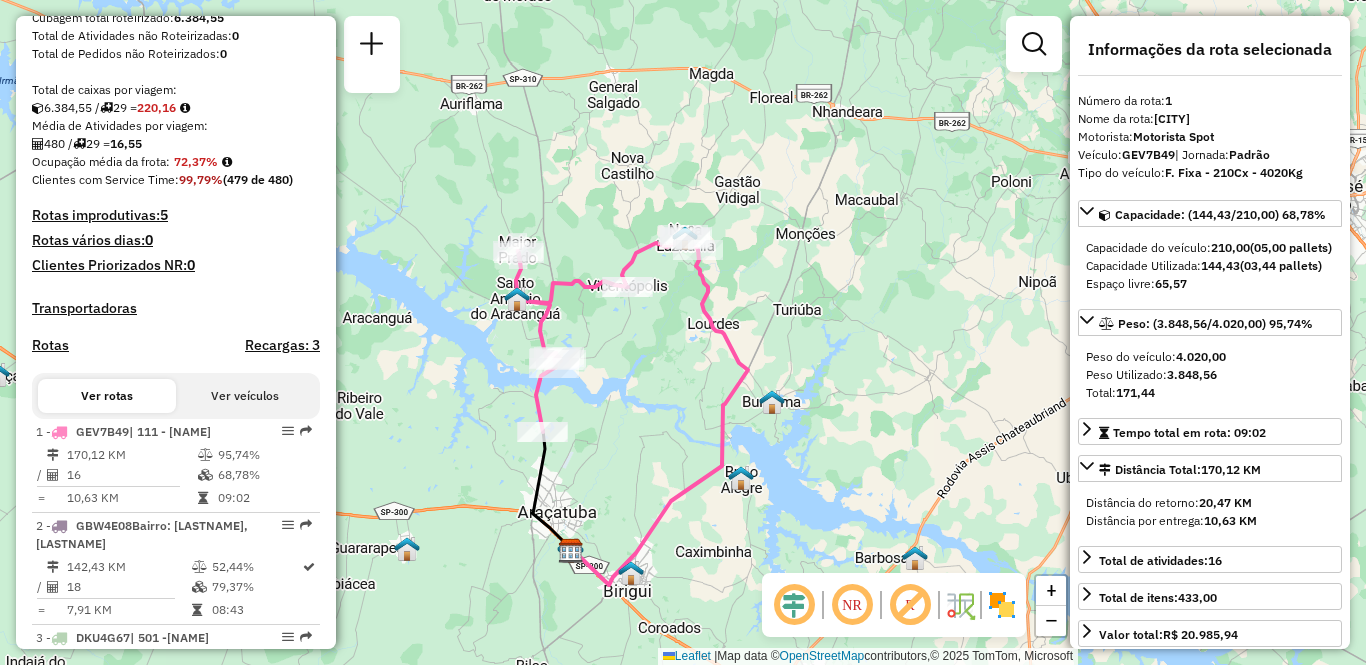click at bounding box center (185, 108) 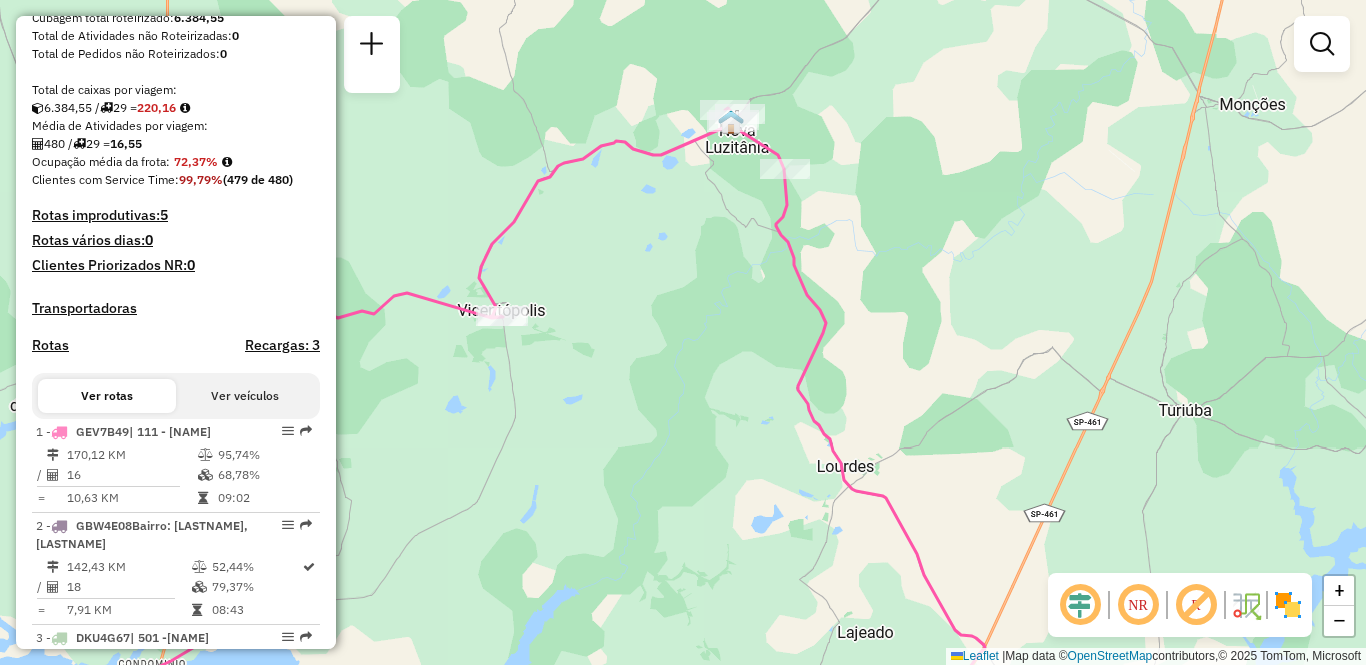drag, startPoint x: 693, startPoint y: 302, endPoint x: 676, endPoint y: 489, distance: 187.77113 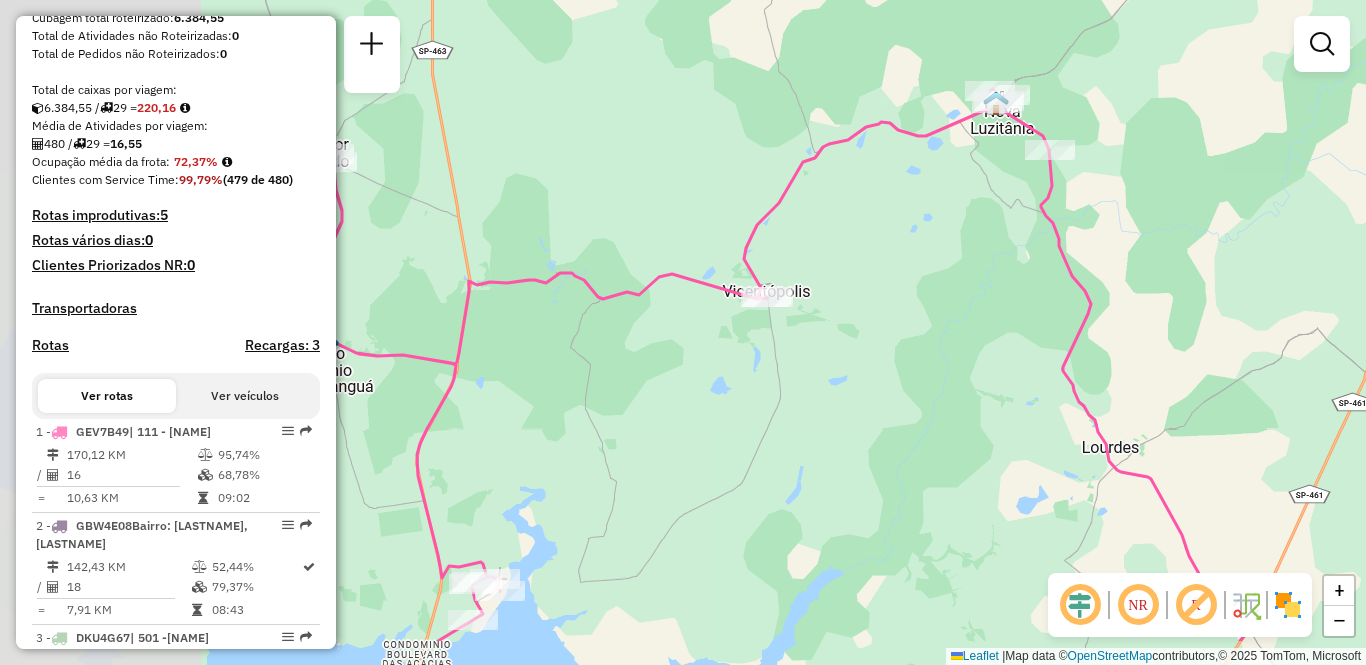 drag, startPoint x: 835, startPoint y: 430, endPoint x: 849, endPoint y: 427, distance: 14.3178215 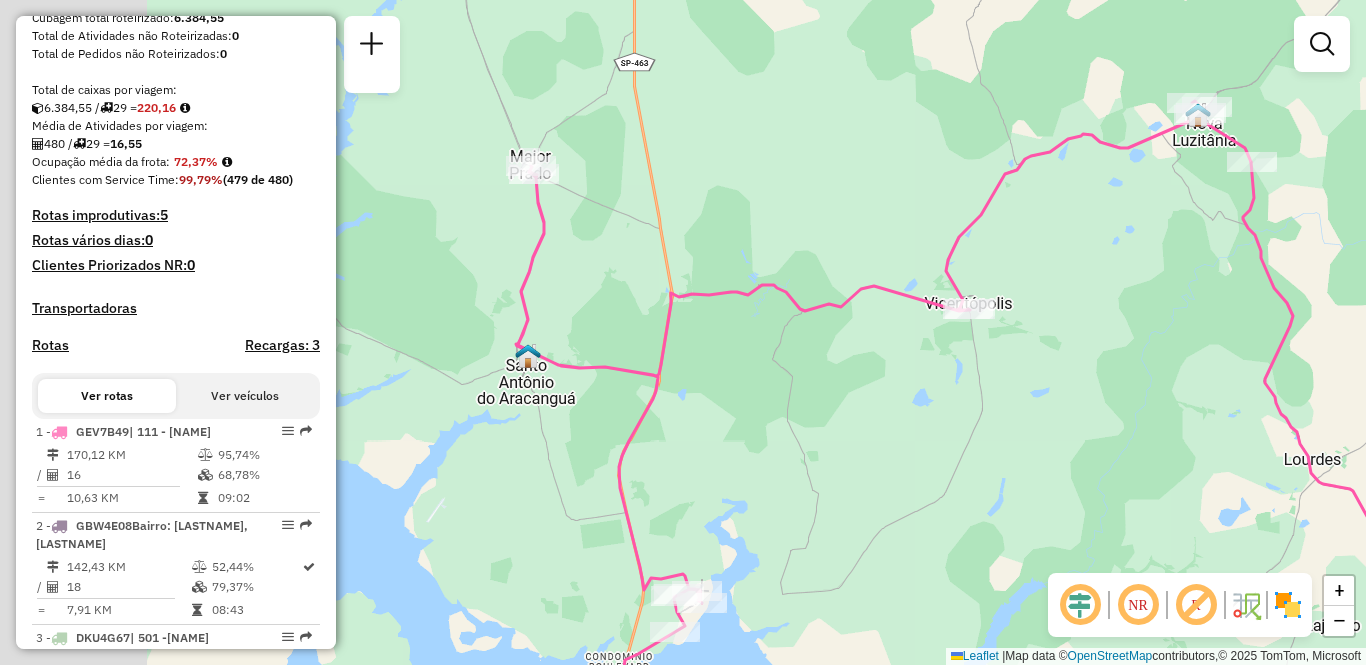 drag, startPoint x: 634, startPoint y: 487, endPoint x: 860, endPoint y: 521, distance: 228.54321 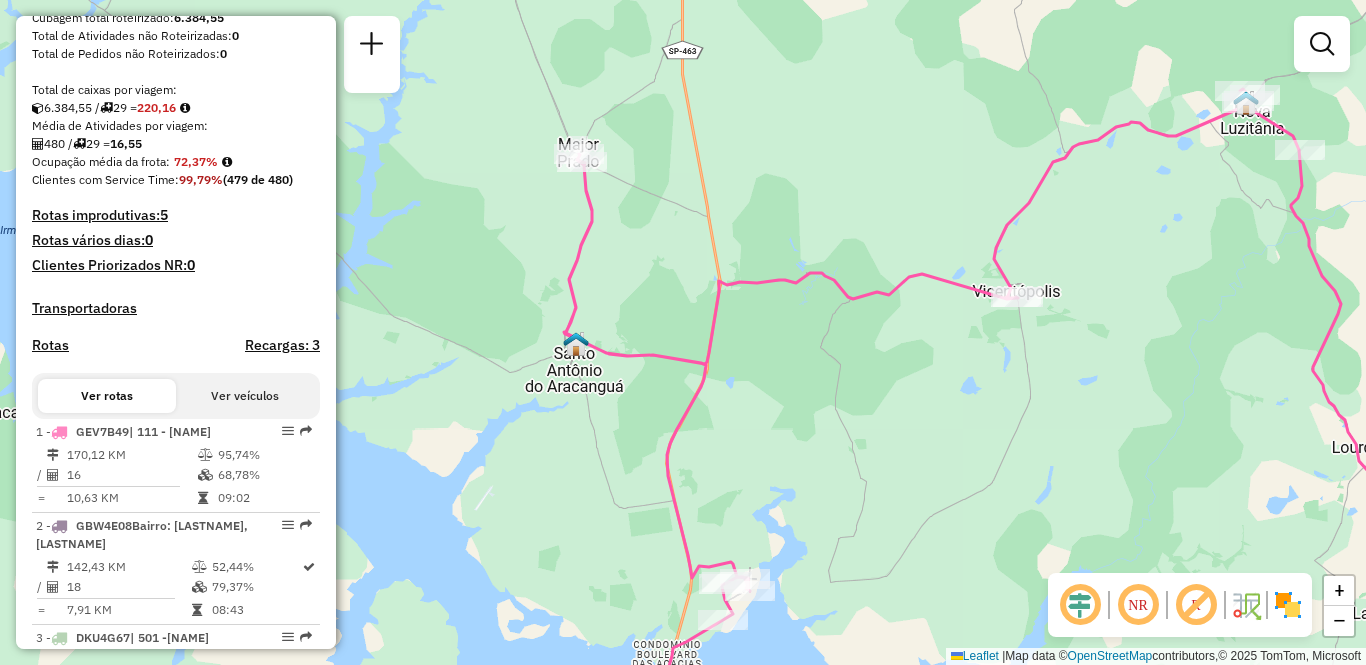 drag, startPoint x: 450, startPoint y: 244, endPoint x: 501, endPoint y: 142, distance: 114.03947 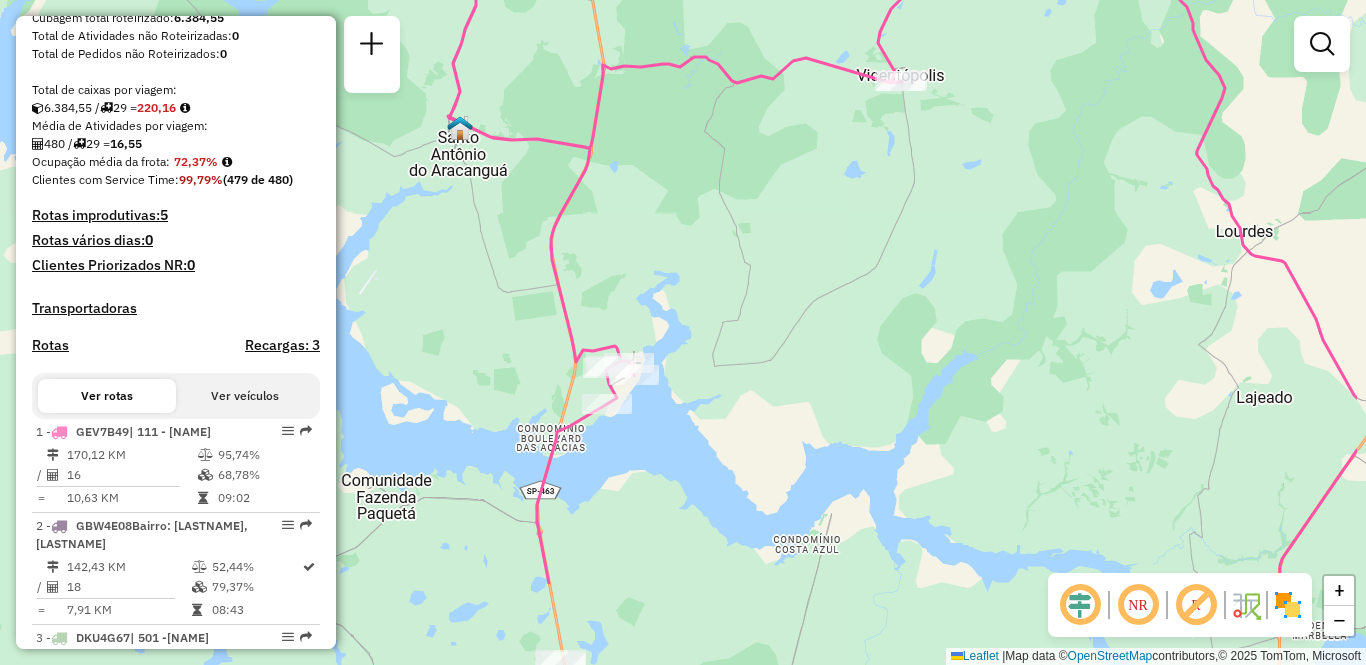 drag, startPoint x: 1082, startPoint y: 496, endPoint x: 937, endPoint y: 348, distance: 207.19315 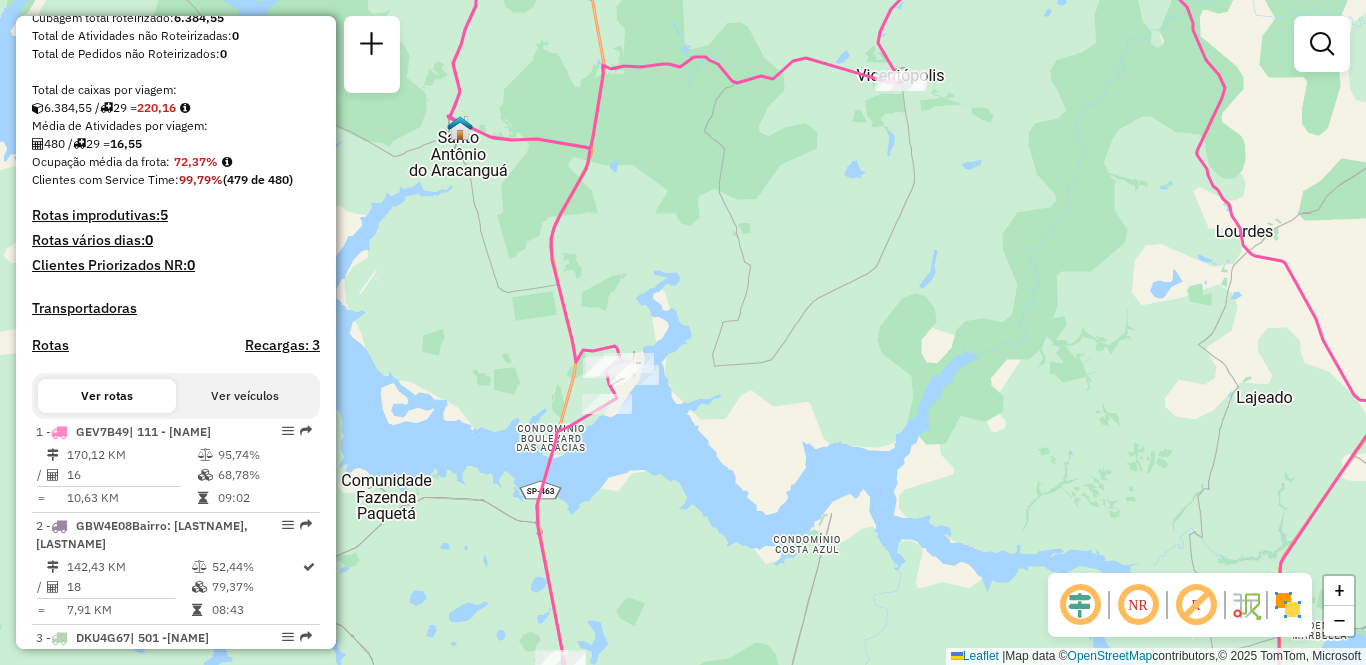 scroll, scrollTop: 2660, scrollLeft: 0, axis: vertical 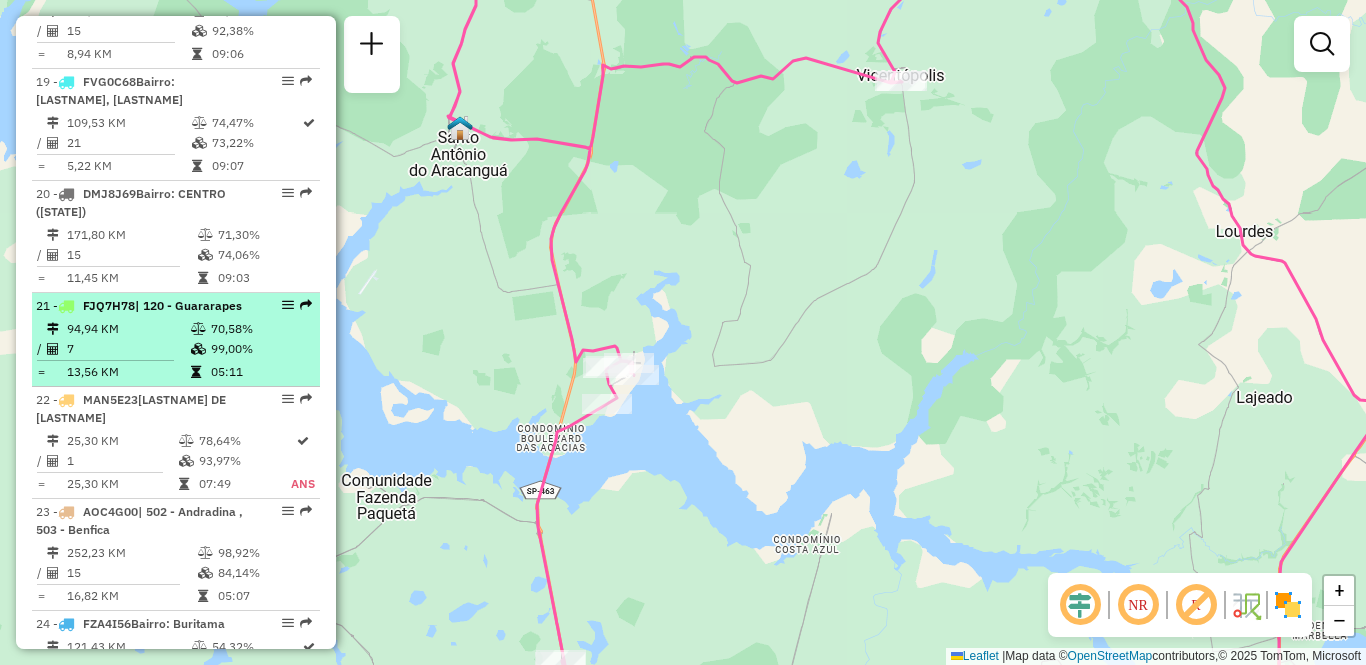 drag, startPoint x: 285, startPoint y: 326, endPoint x: 250, endPoint y: 434, distance: 113.52973 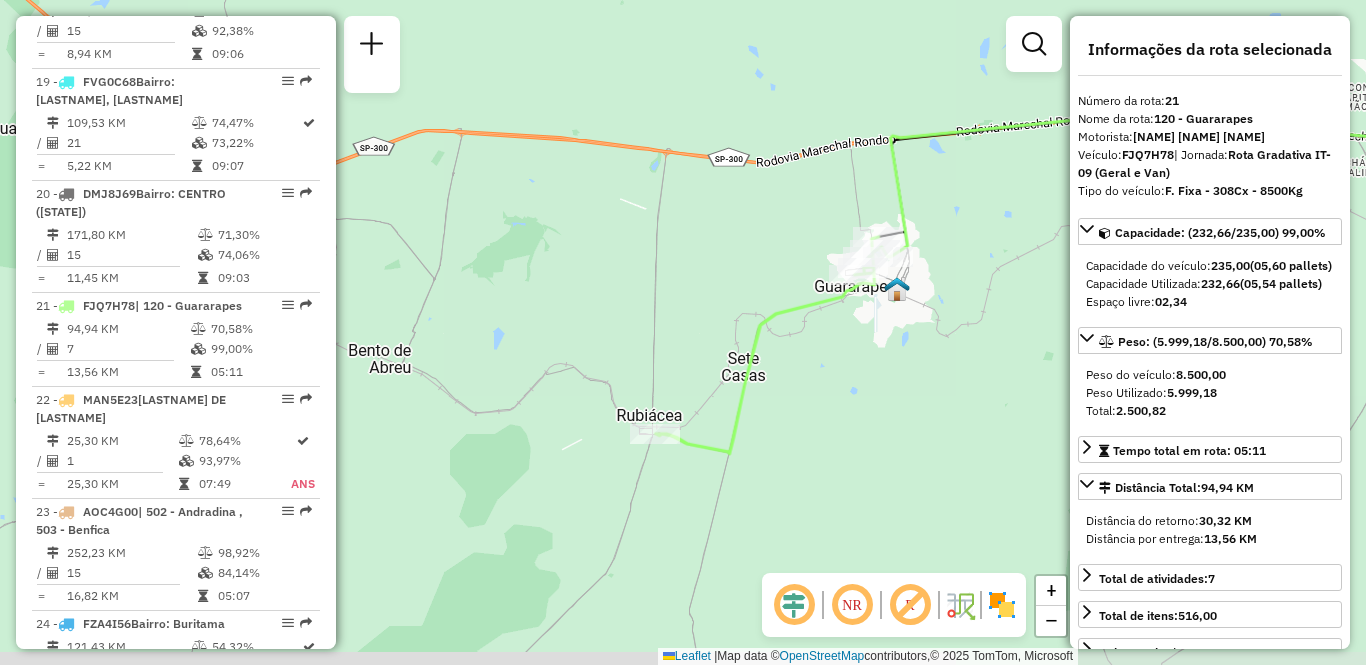 drag, startPoint x: 489, startPoint y: 450, endPoint x: 932, endPoint y: 402, distance: 445.59286 